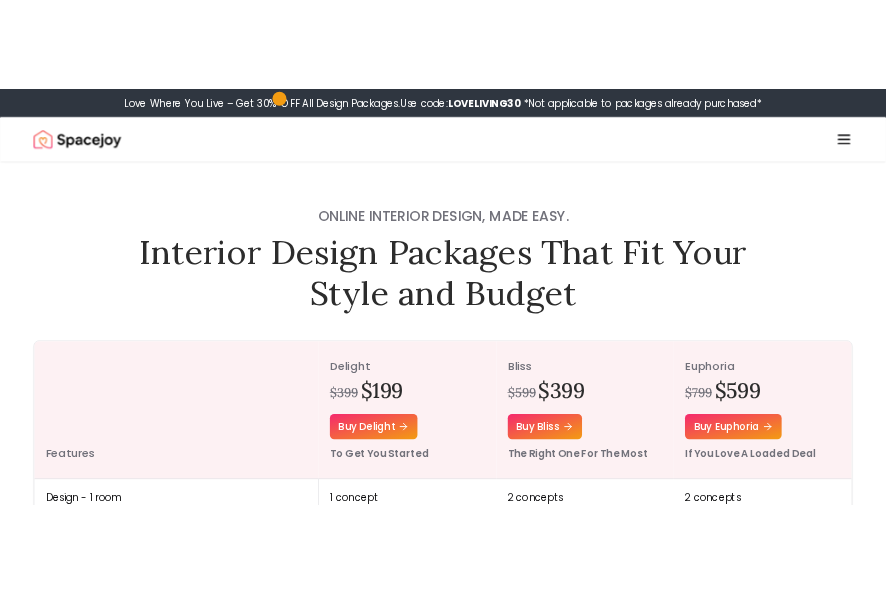 scroll, scrollTop: 100, scrollLeft: 0, axis: vertical 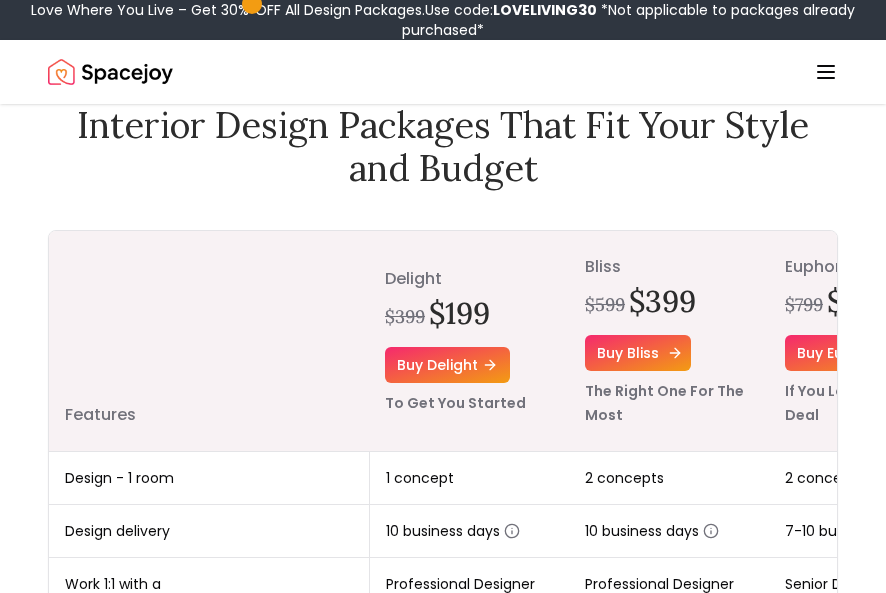 click on "Buy bliss" at bounding box center (638, 353) 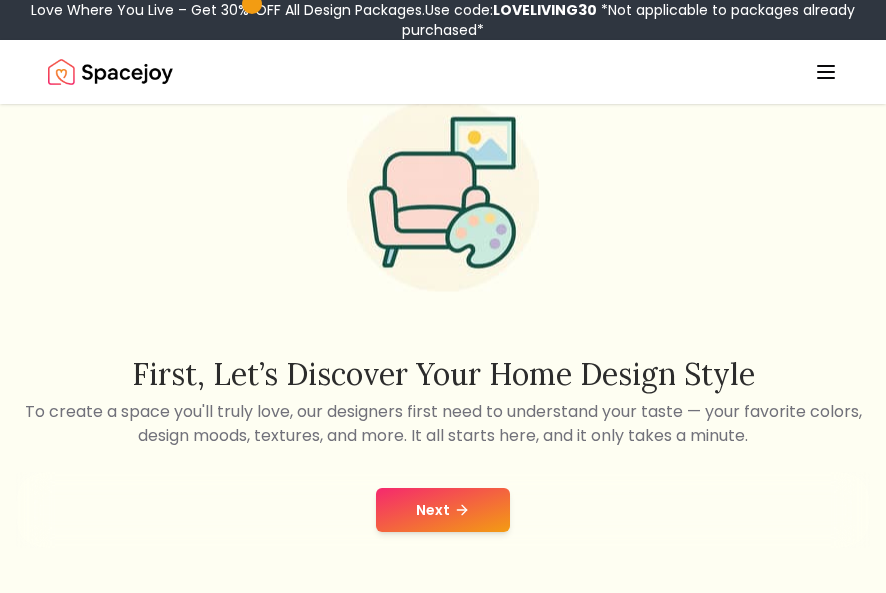click on "Next" at bounding box center (443, 510) 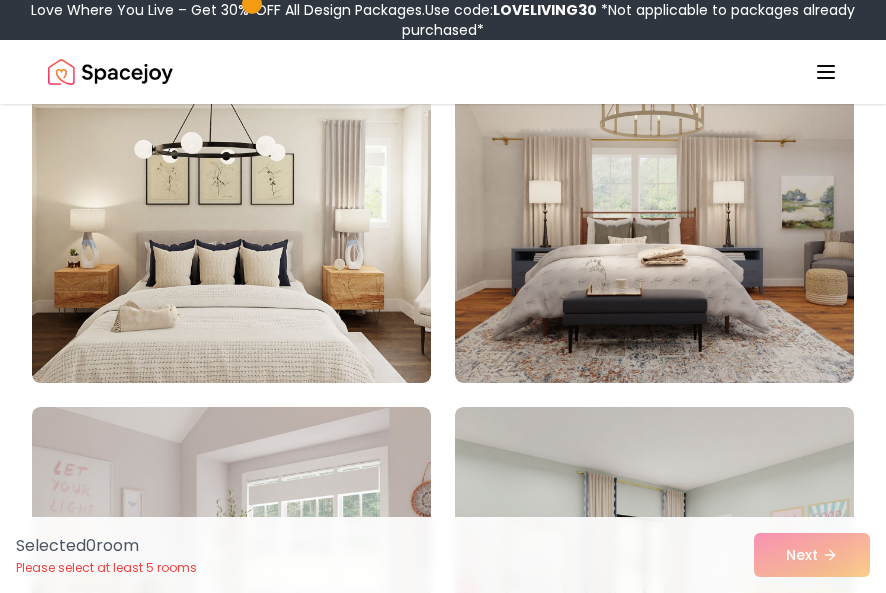 scroll, scrollTop: 732, scrollLeft: 0, axis: vertical 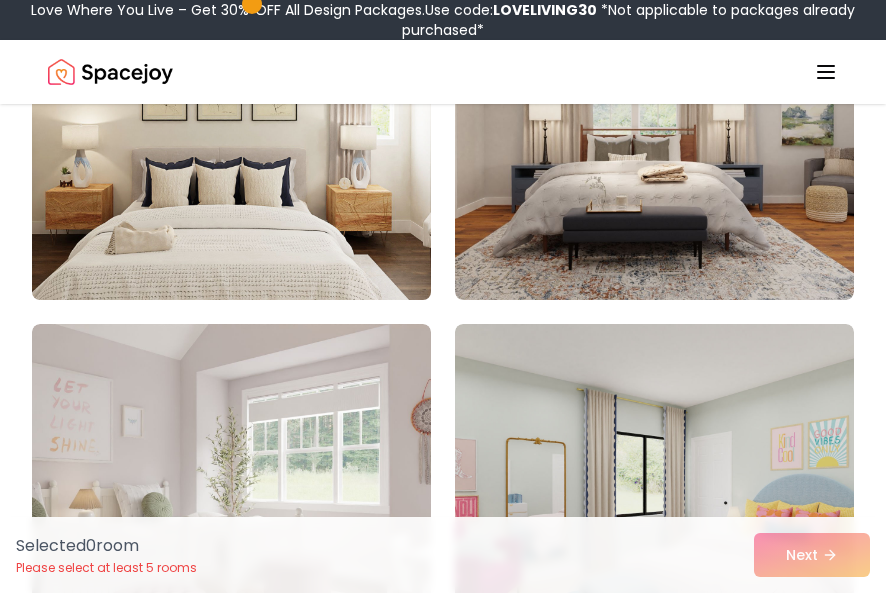 click at bounding box center [231, 140] 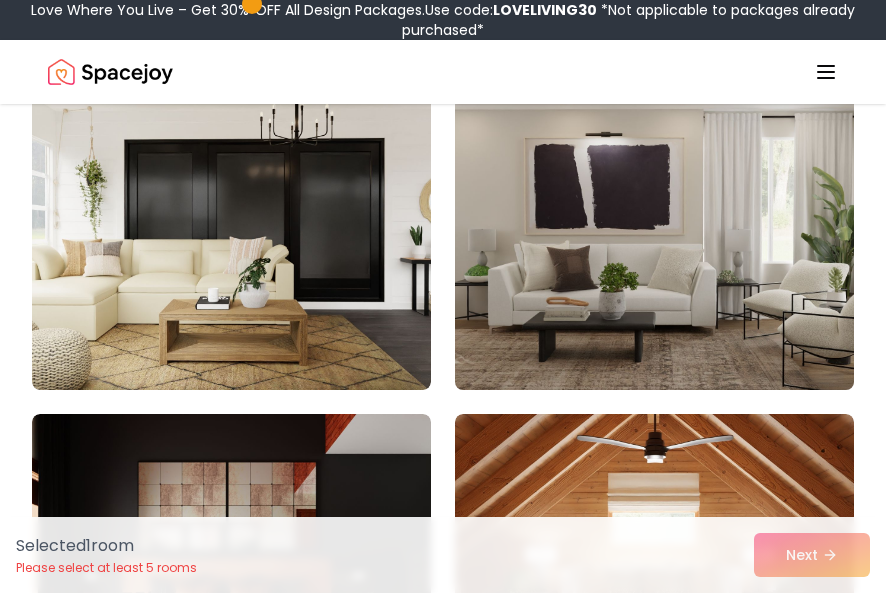 scroll, scrollTop: 1332, scrollLeft: 0, axis: vertical 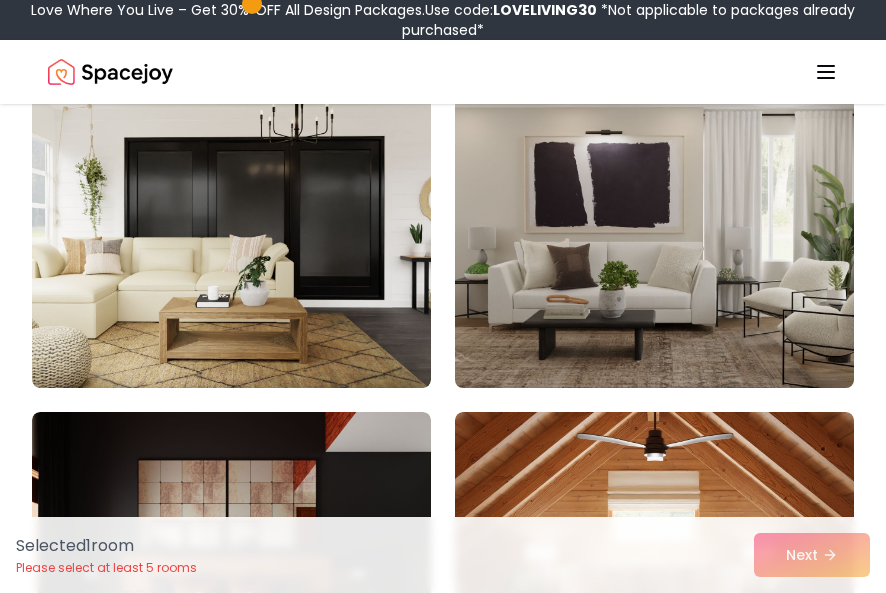 click at bounding box center (654, 228) 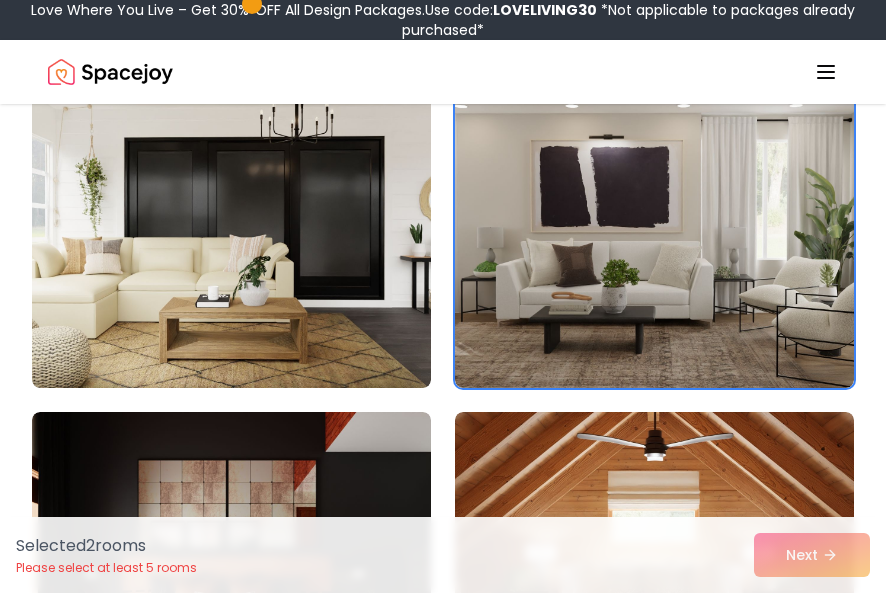 click on "Selected  2  room s Please select at least 5 rooms Next" at bounding box center [443, 555] 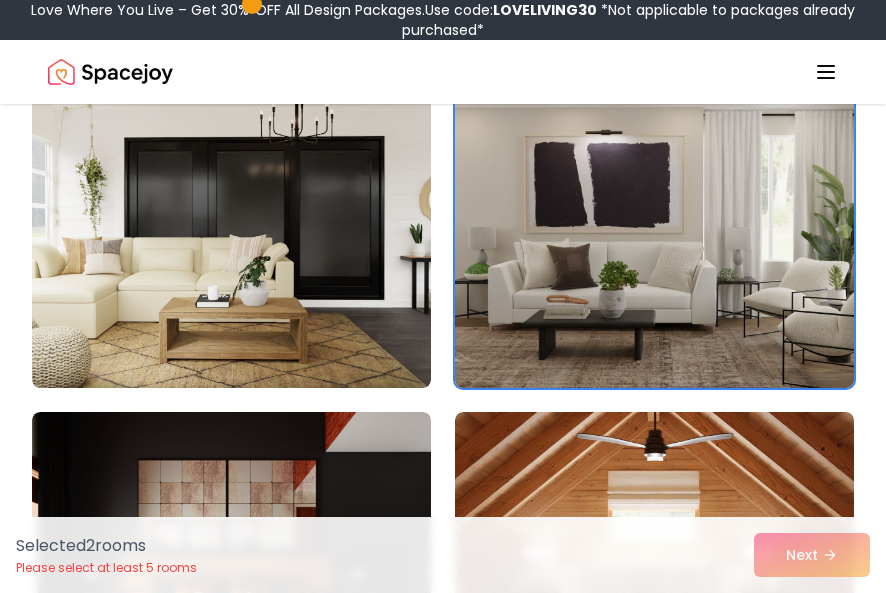 click at bounding box center [654, 228] 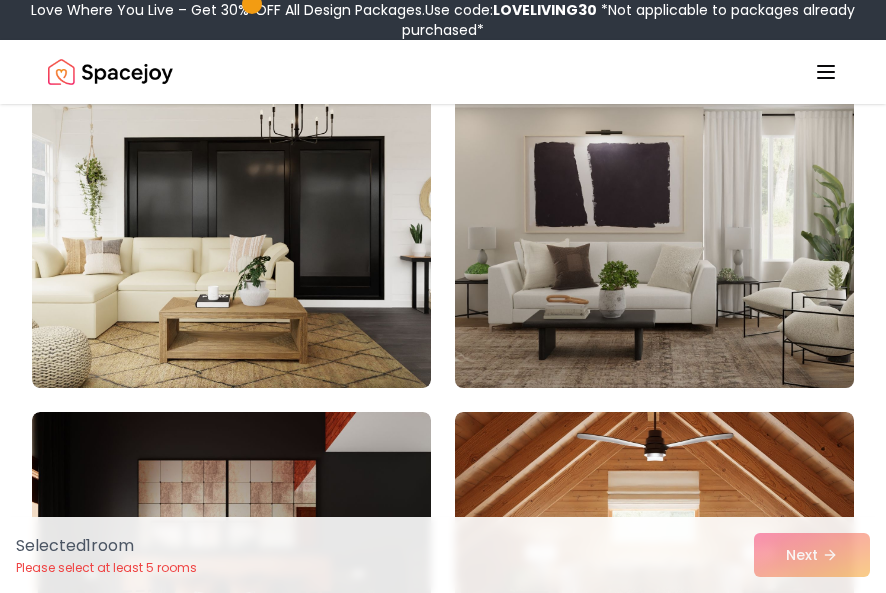 click at bounding box center [654, 228] 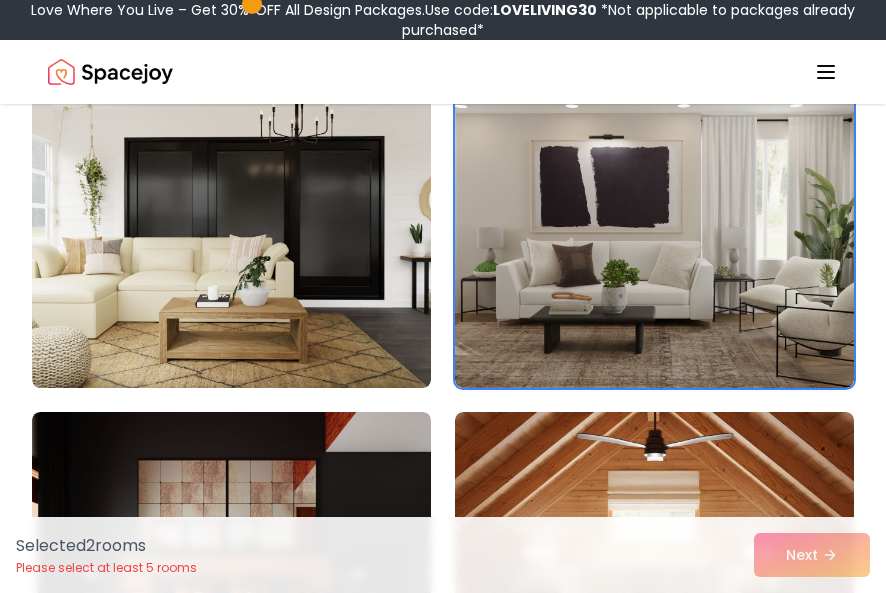 click on "Selected  2  room s Please select at least 5 rooms Next" at bounding box center (443, 555) 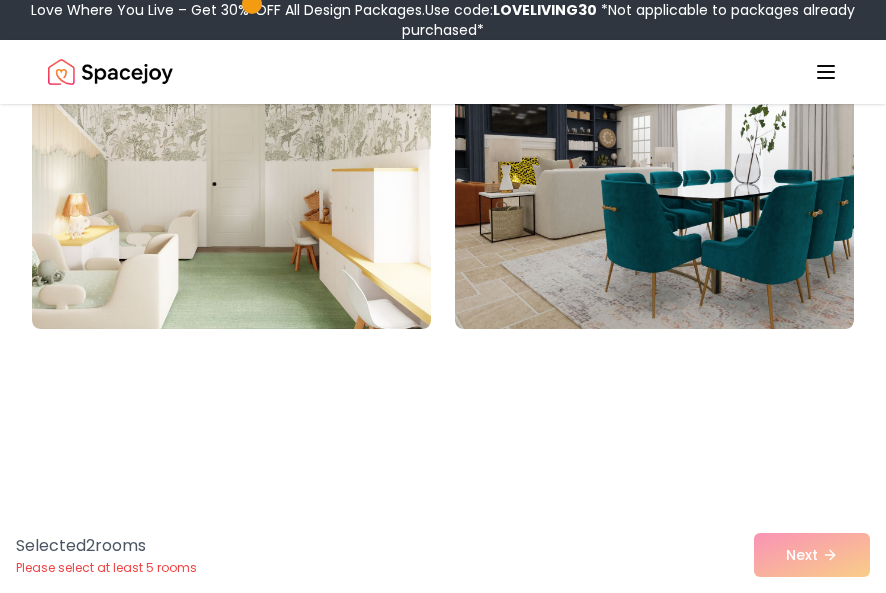 scroll, scrollTop: 10432, scrollLeft: 0, axis: vertical 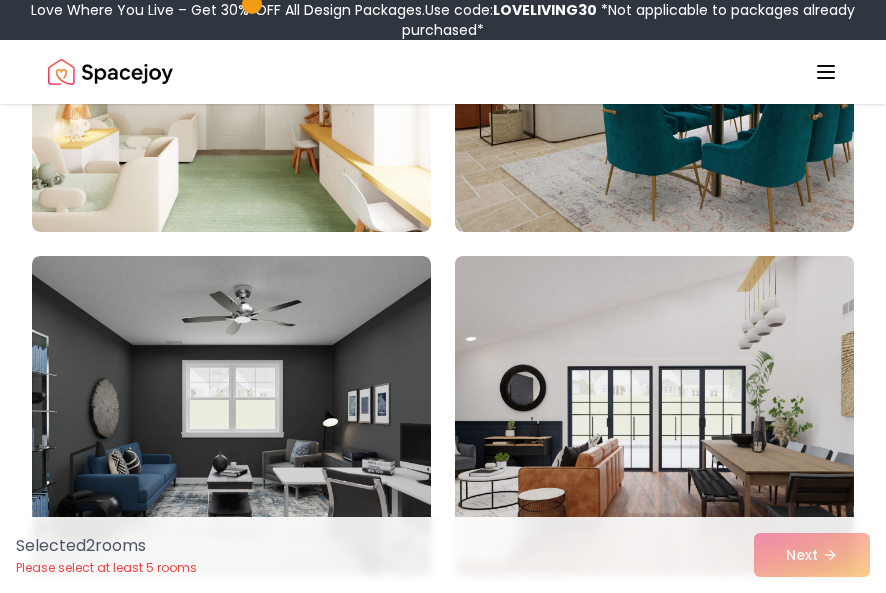 click at bounding box center (654, 416) 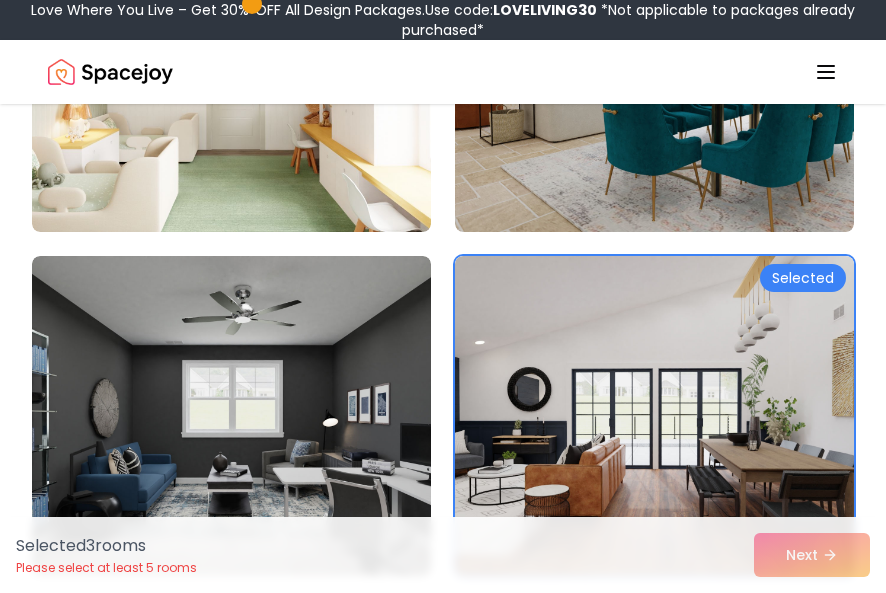 click on "Selected  3  room s Please select at least 5 rooms Next" at bounding box center (443, 555) 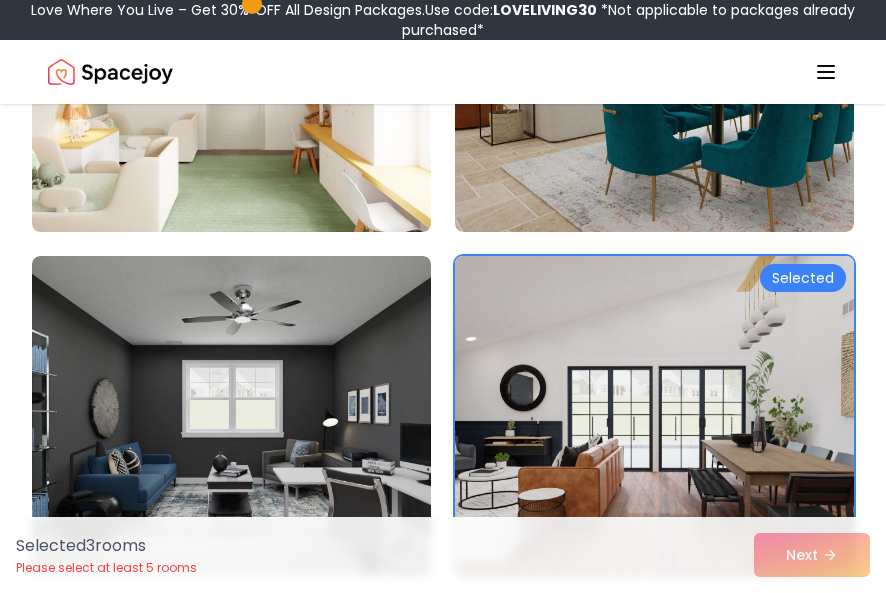click on "Selected" at bounding box center [803, 278] 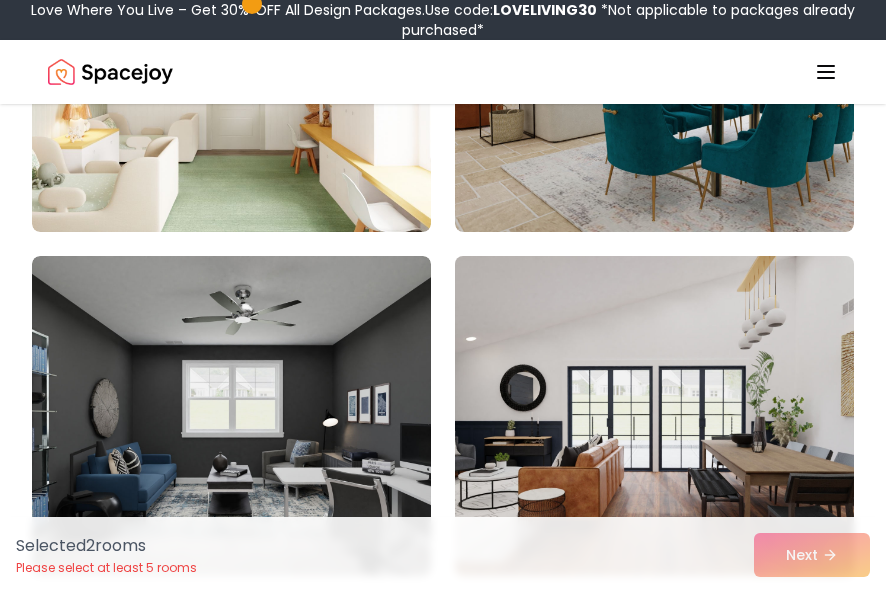 click at bounding box center [654, 416] 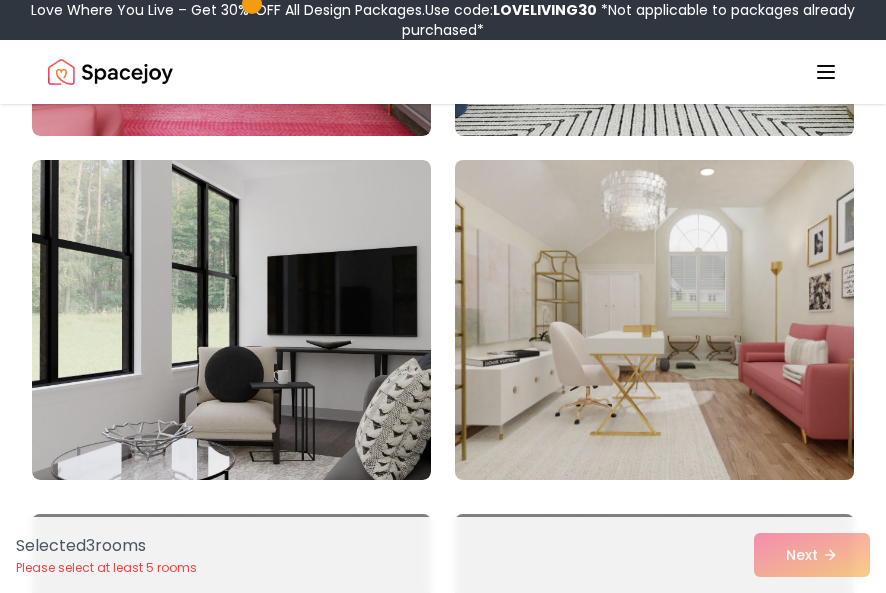 scroll, scrollTop: 12032, scrollLeft: 0, axis: vertical 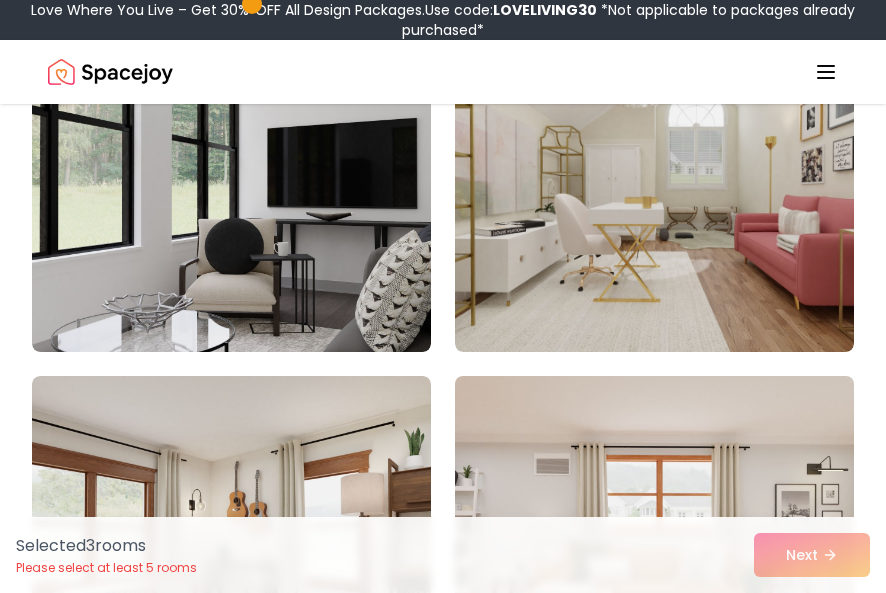 click at bounding box center (654, 536) 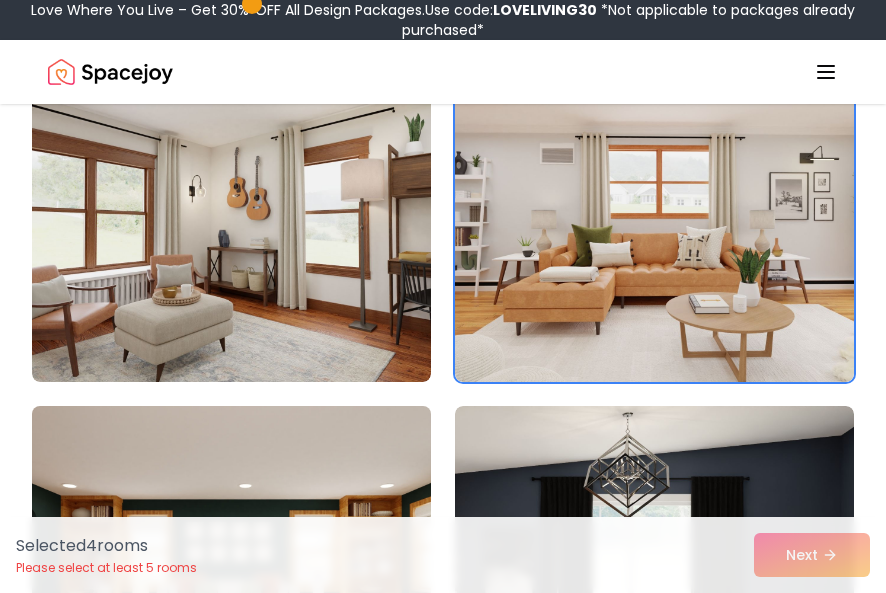 scroll, scrollTop: 12532, scrollLeft: 0, axis: vertical 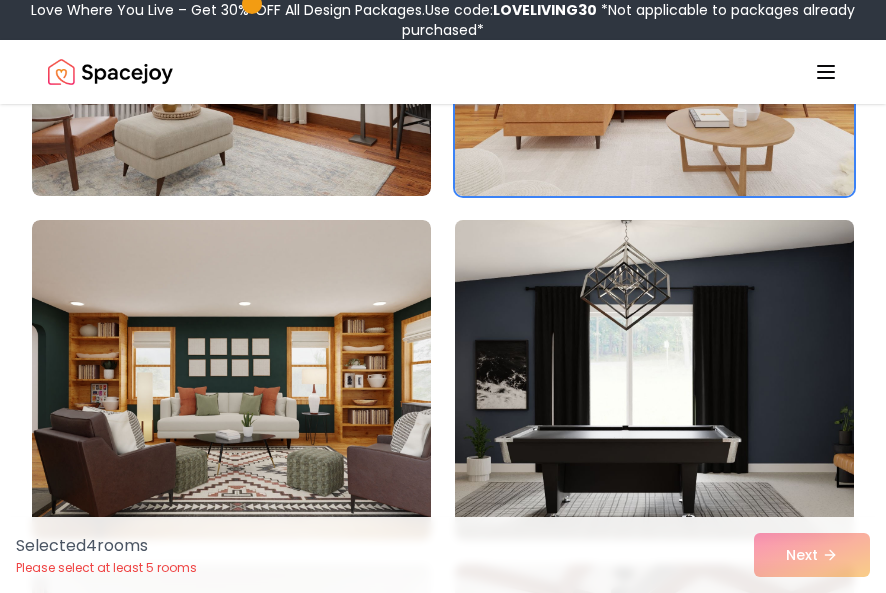 click at bounding box center [654, 380] 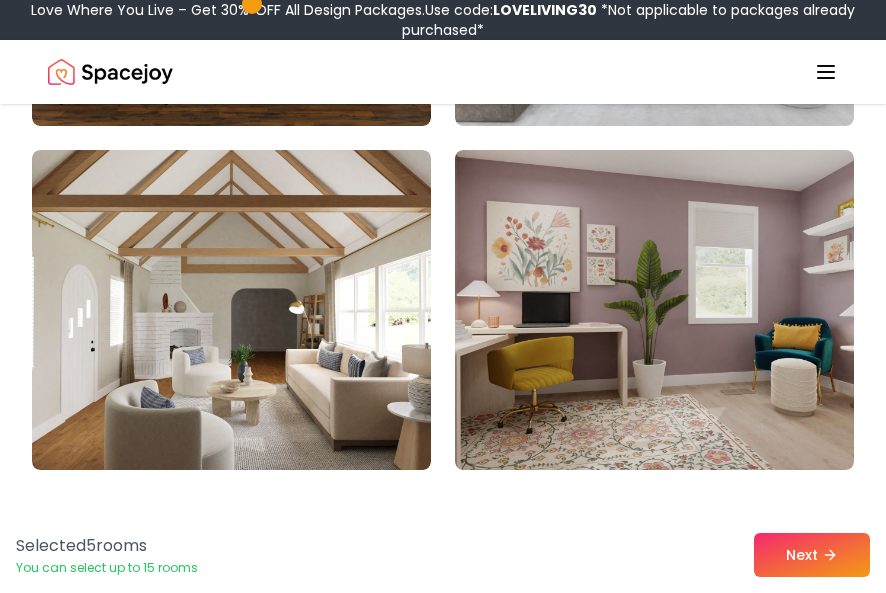 scroll, scrollTop: 13732, scrollLeft: 0, axis: vertical 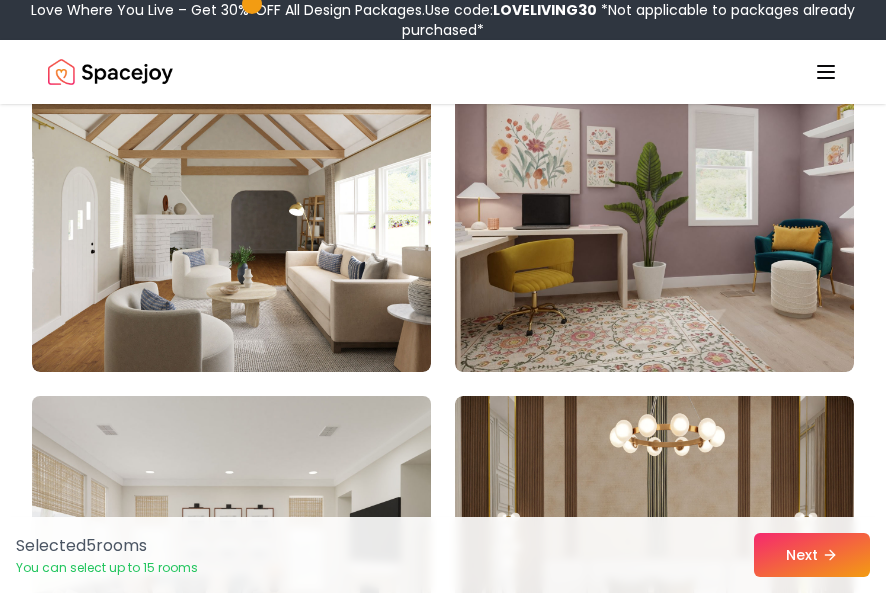click at bounding box center (231, 556) 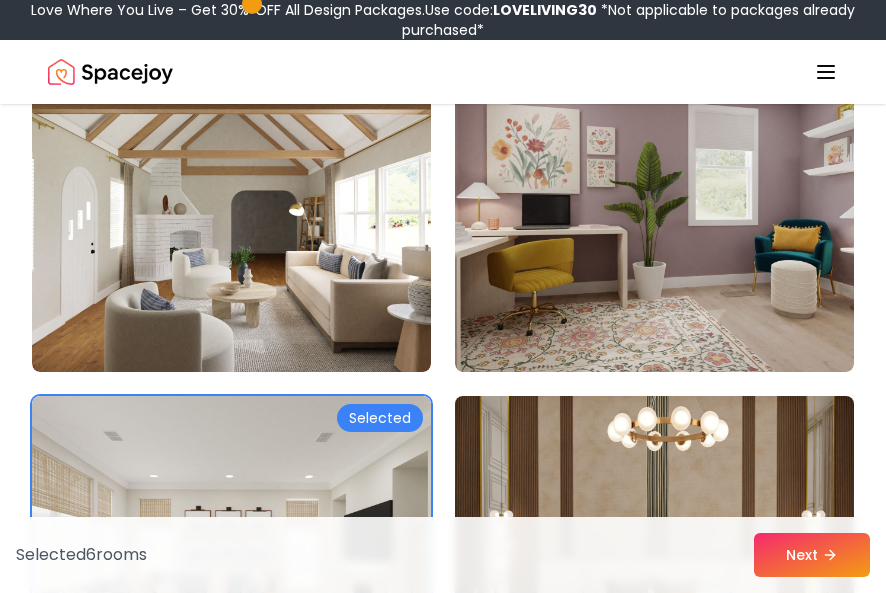click at bounding box center [654, 556] 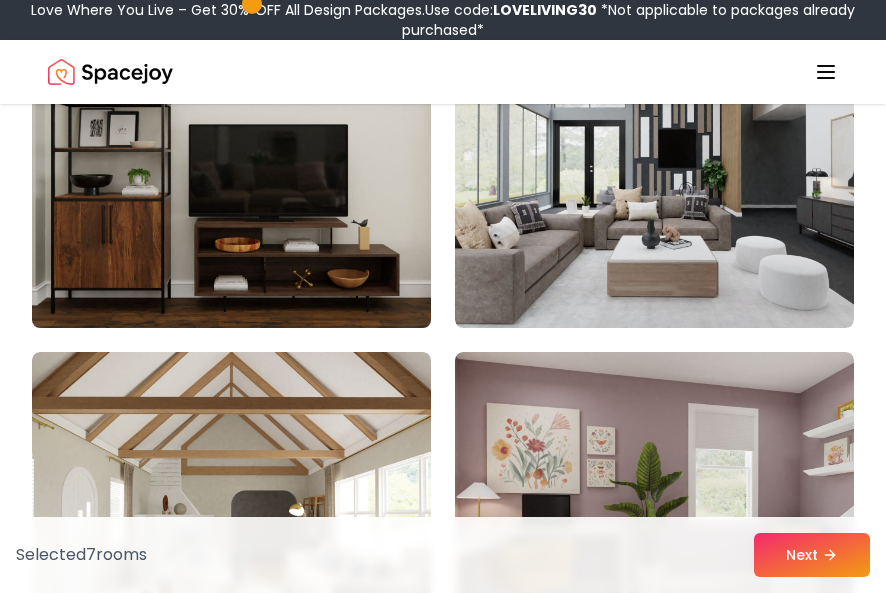 click at bounding box center [231, 168] 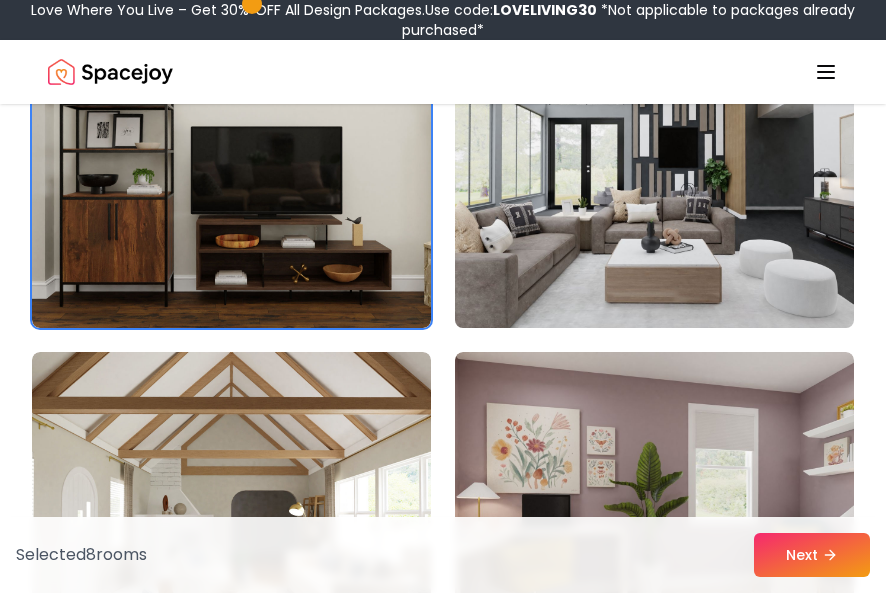 click at bounding box center [654, 168] 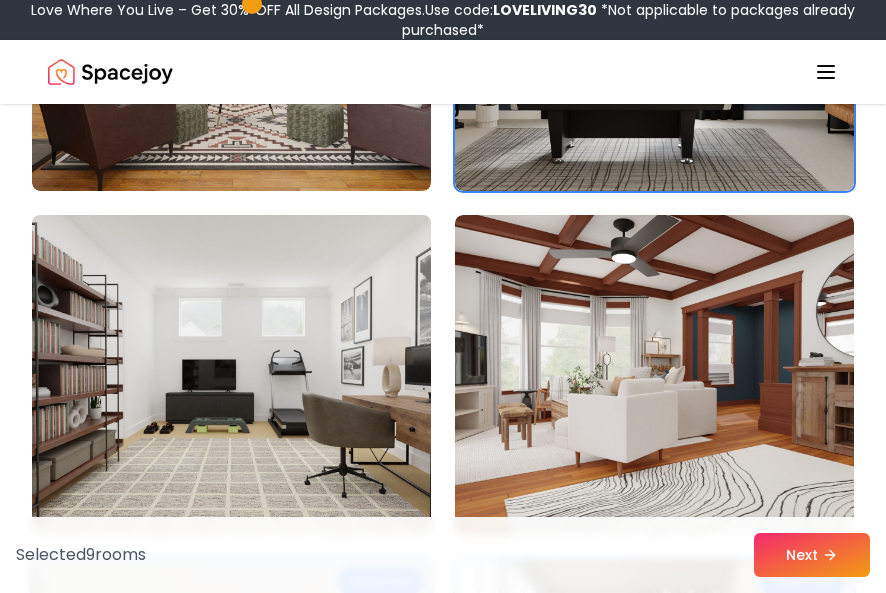 scroll, scrollTop: 12832, scrollLeft: 0, axis: vertical 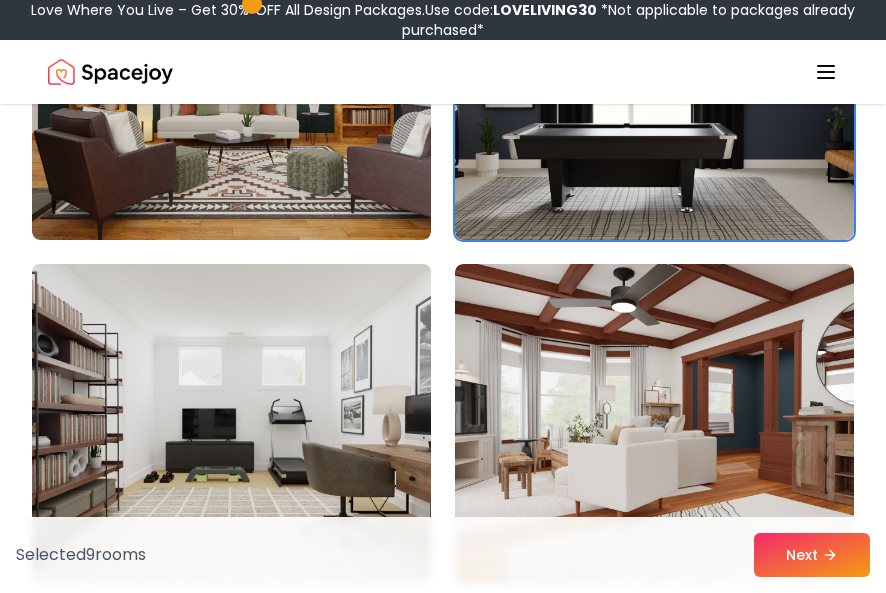 click on "Selected Selected Selected Selected Selected Selected Selected Selected Selected" at bounding box center (443, -4692) 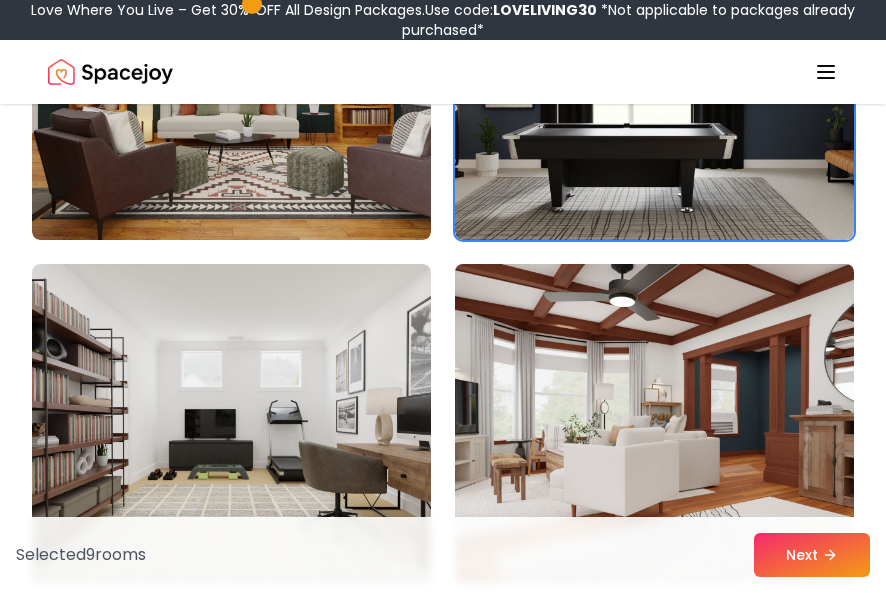 click at bounding box center [654, 424] 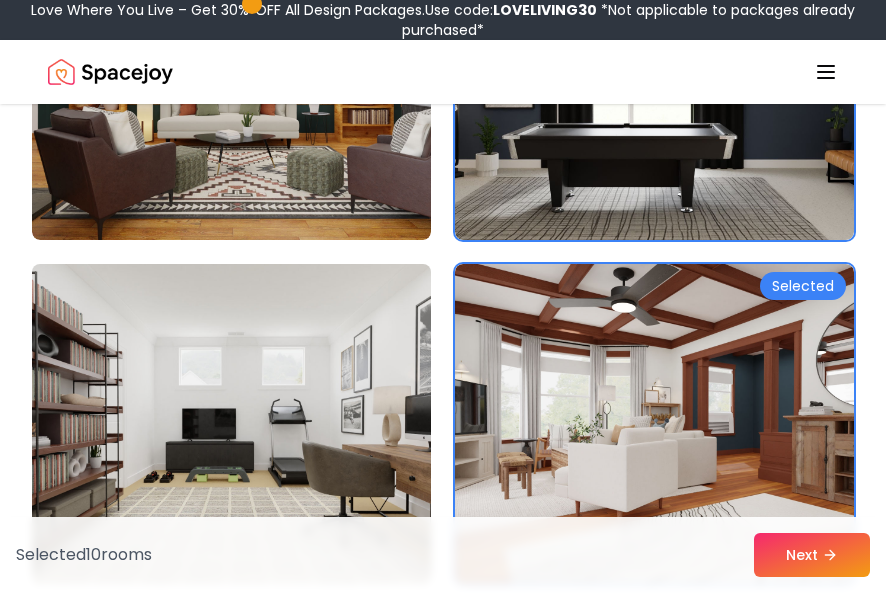 click at bounding box center [231, 424] 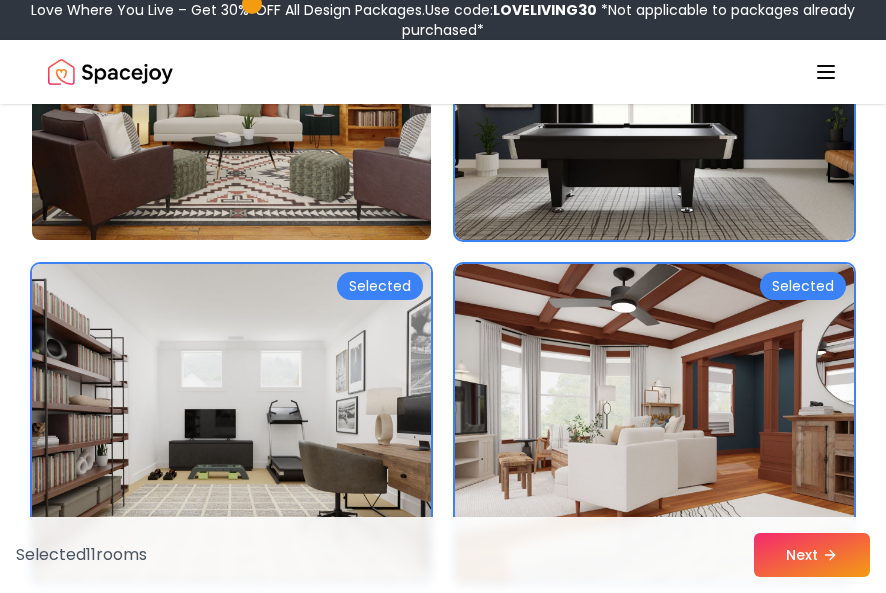 click at bounding box center (231, 80) 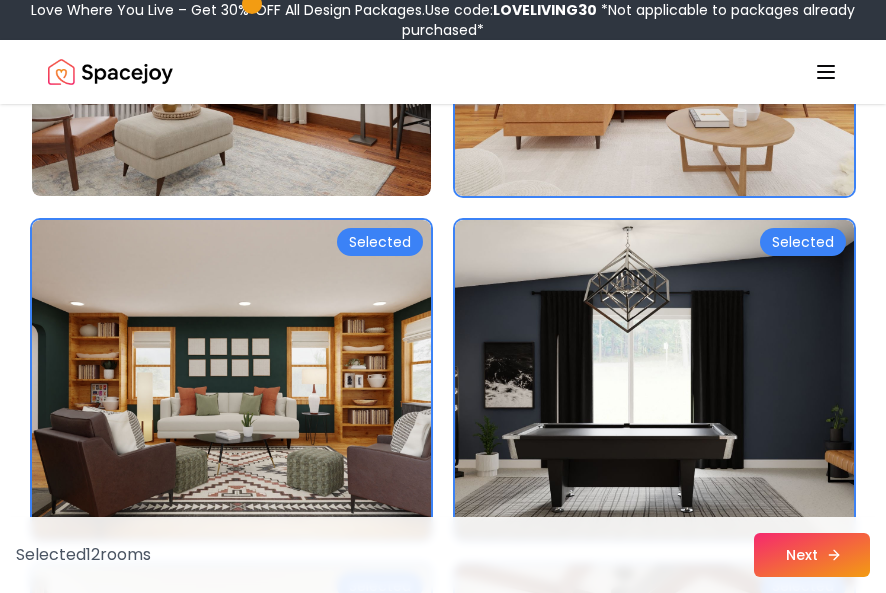 click on "Next" at bounding box center (812, 555) 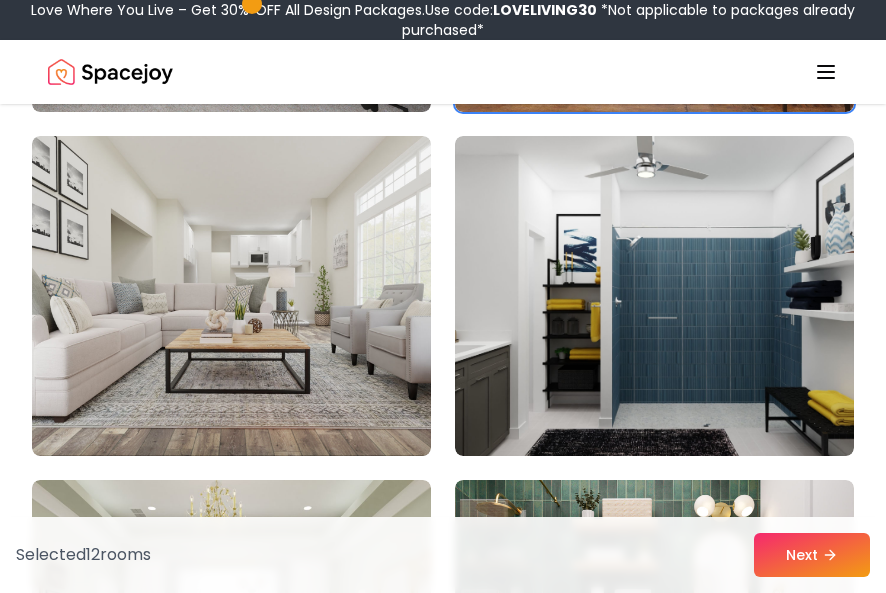 scroll, scrollTop: 10832, scrollLeft: 0, axis: vertical 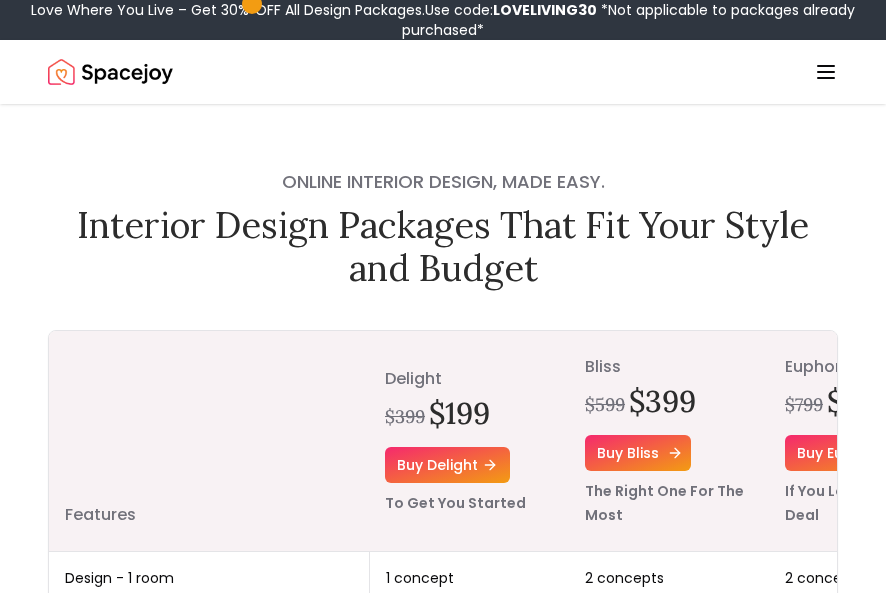 click on "Buy bliss" at bounding box center (638, 453) 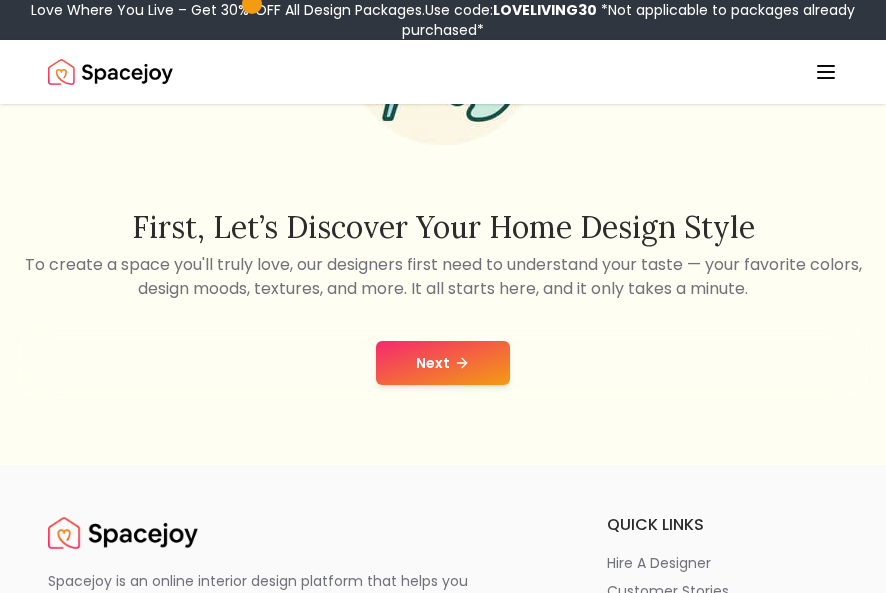 scroll, scrollTop: 100, scrollLeft: 0, axis: vertical 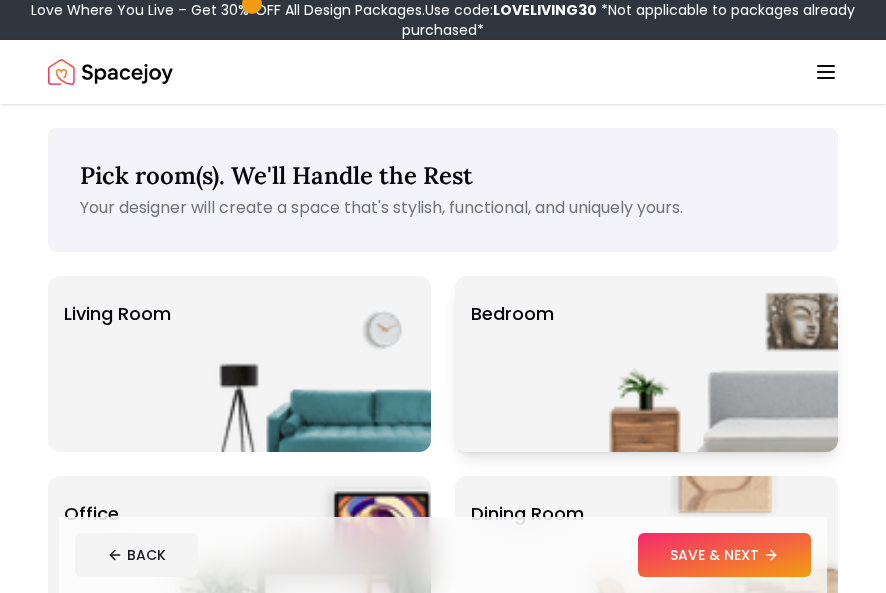 click on "Bedroom" at bounding box center [646, 364] 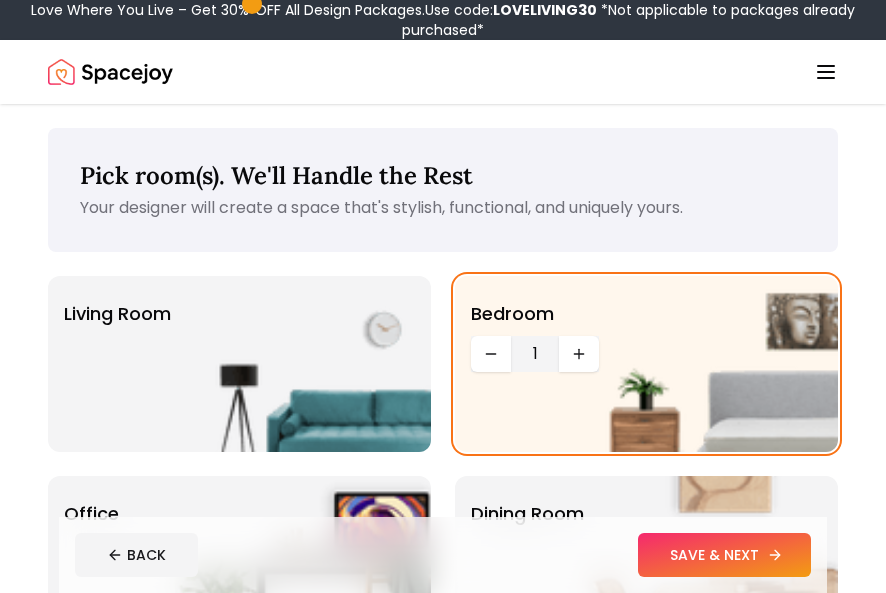 click on "SAVE & NEXT" at bounding box center (724, 555) 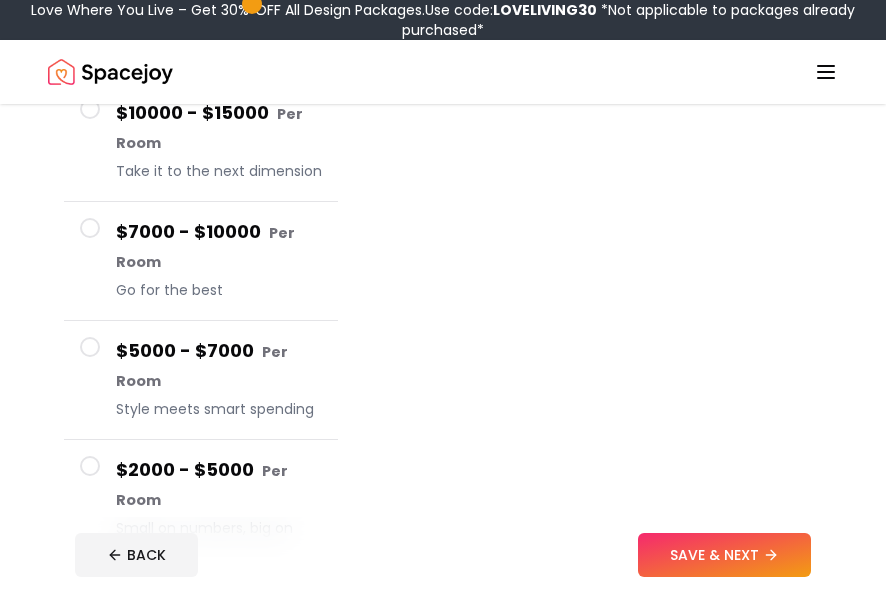 scroll, scrollTop: 200, scrollLeft: 0, axis: vertical 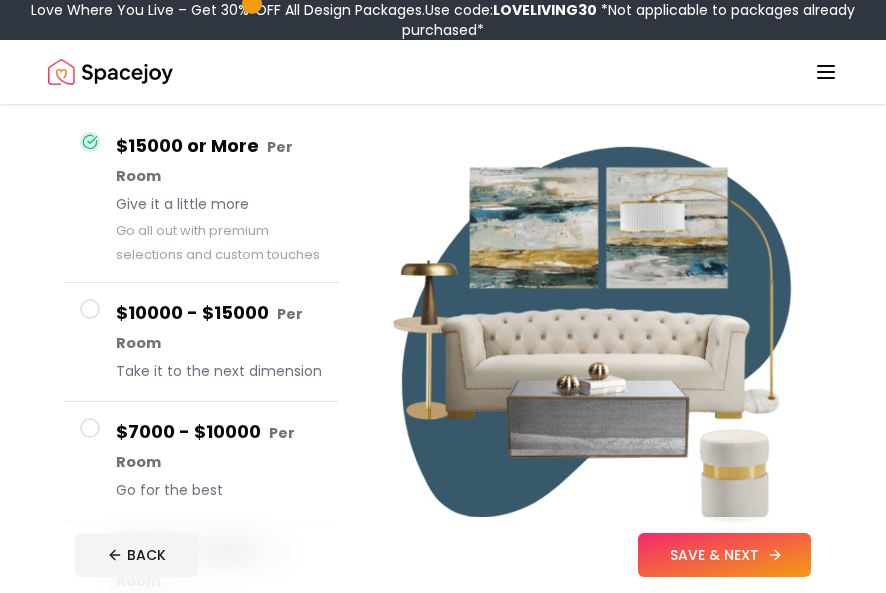 click on "SAVE & NEXT" at bounding box center (724, 555) 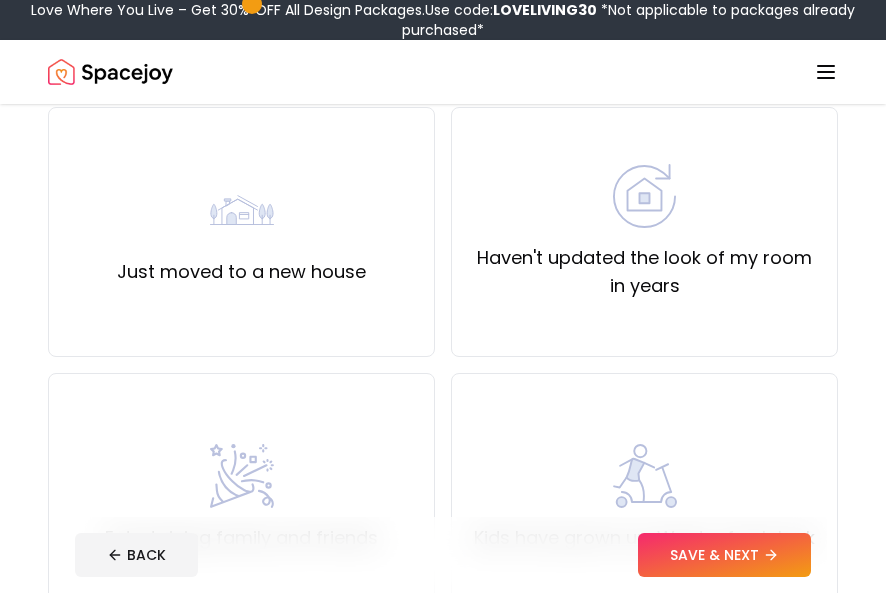 scroll, scrollTop: 200, scrollLeft: 0, axis: vertical 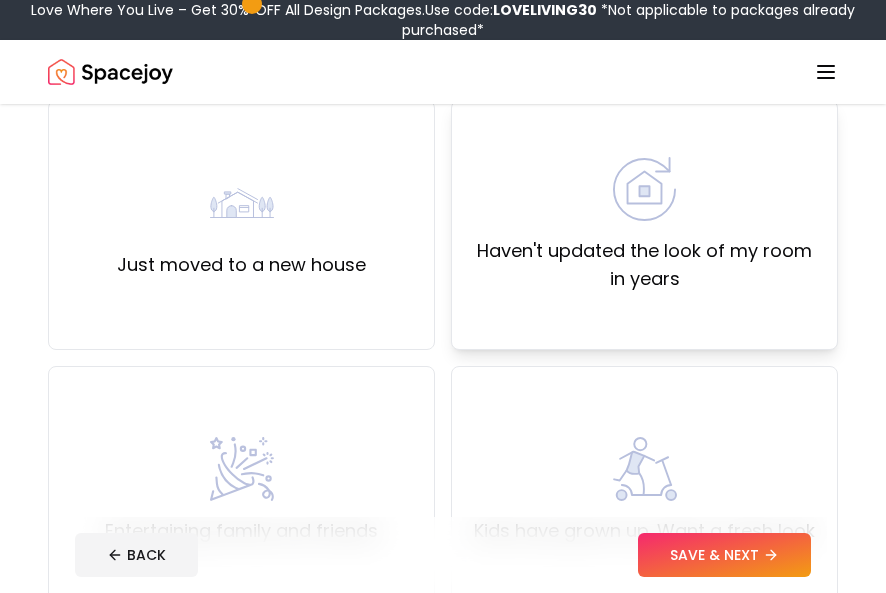 click on "Haven't updated the look of my room in years" at bounding box center [644, 225] 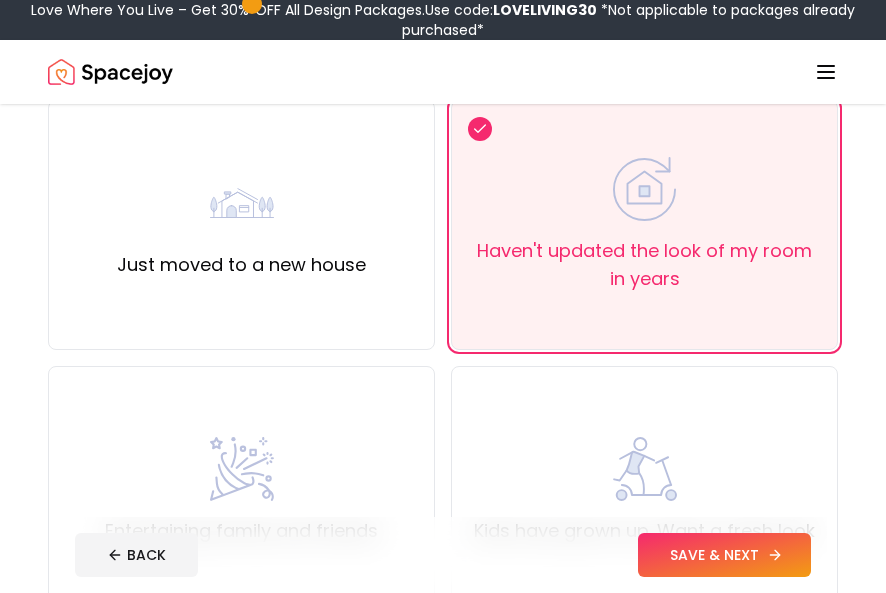 click on "SAVE & NEXT" at bounding box center [724, 555] 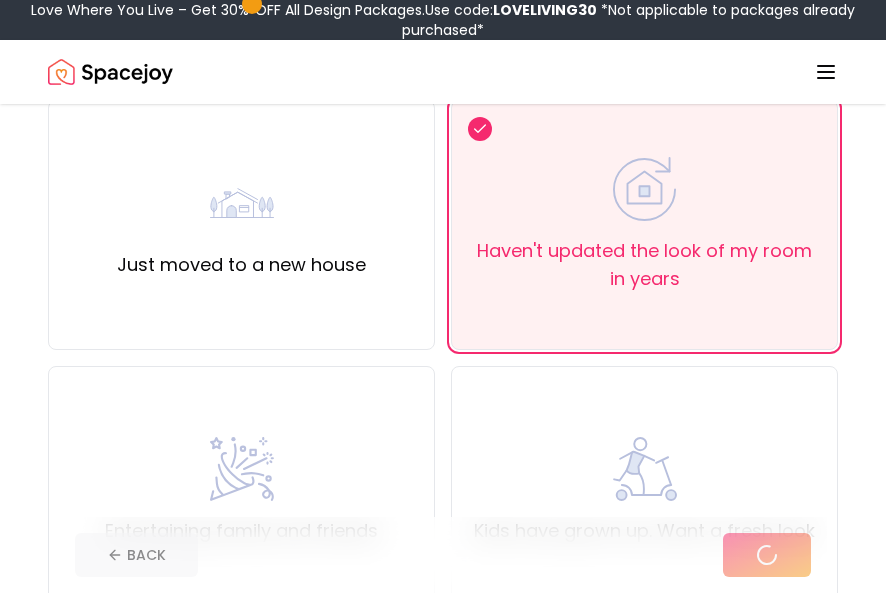 scroll, scrollTop: 0, scrollLeft: 0, axis: both 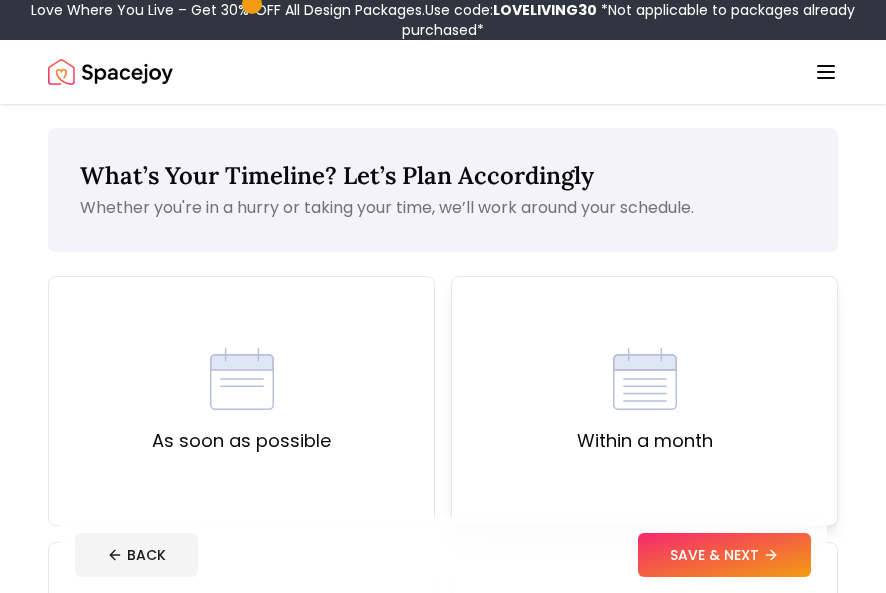 click on "Within a month" at bounding box center (644, 401) 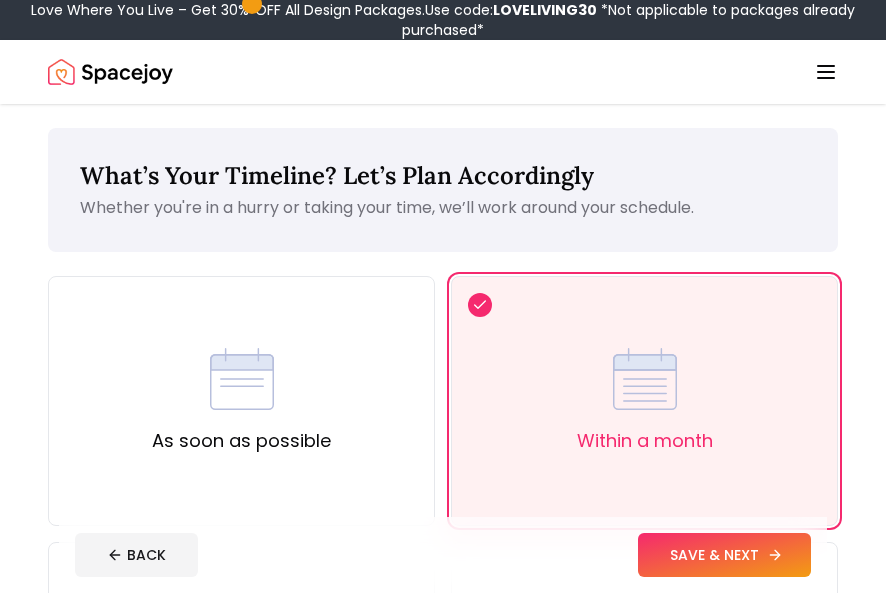 click on "SAVE & NEXT" at bounding box center (724, 555) 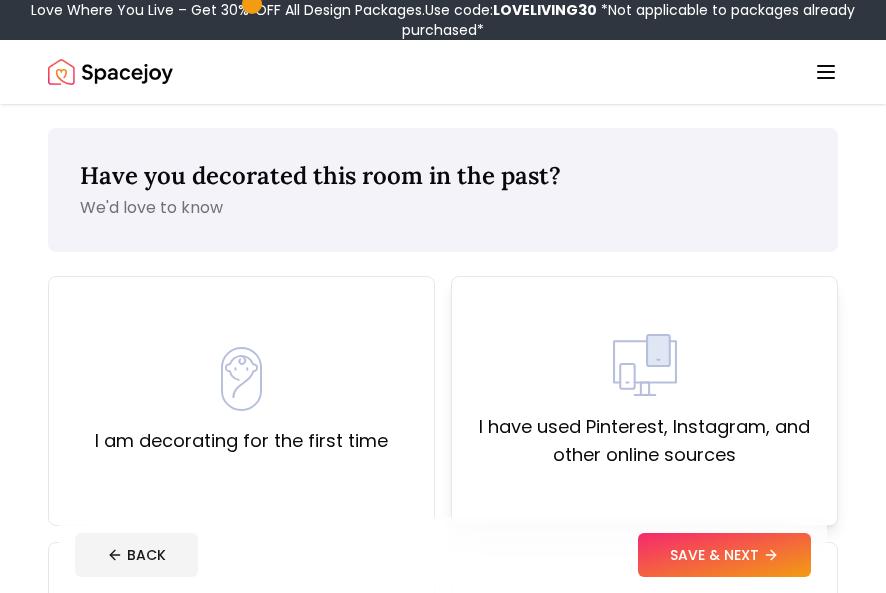 click on "I have used Pinterest, Instagram, and other online sources" at bounding box center [644, 401] 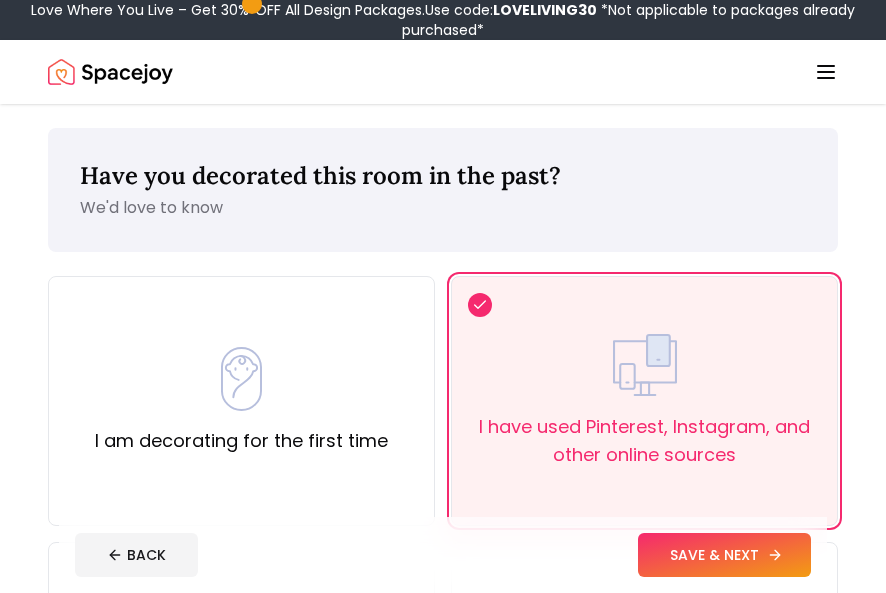 click on "SAVE & NEXT" at bounding box center [724, 555] 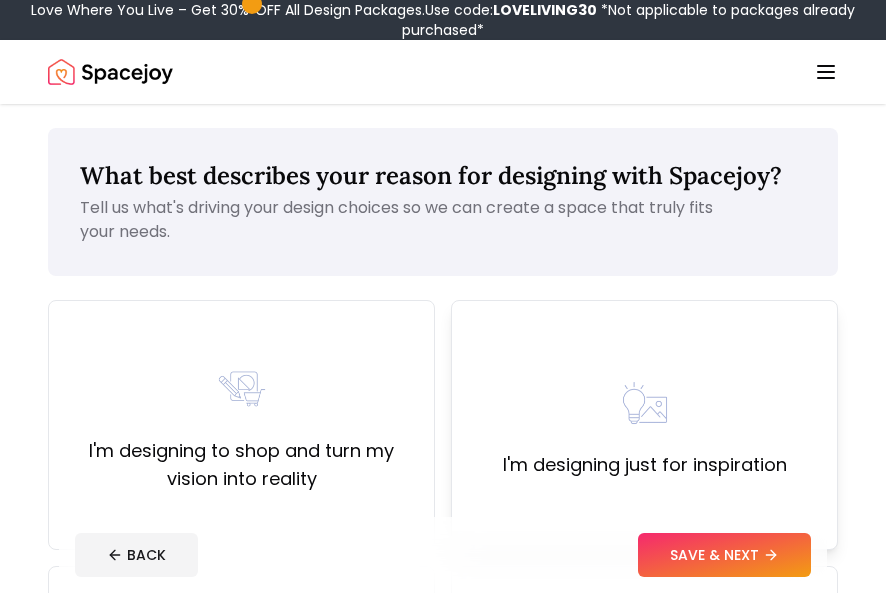click on "I'm designing just for inspiration" at bounding box center [644, 425] 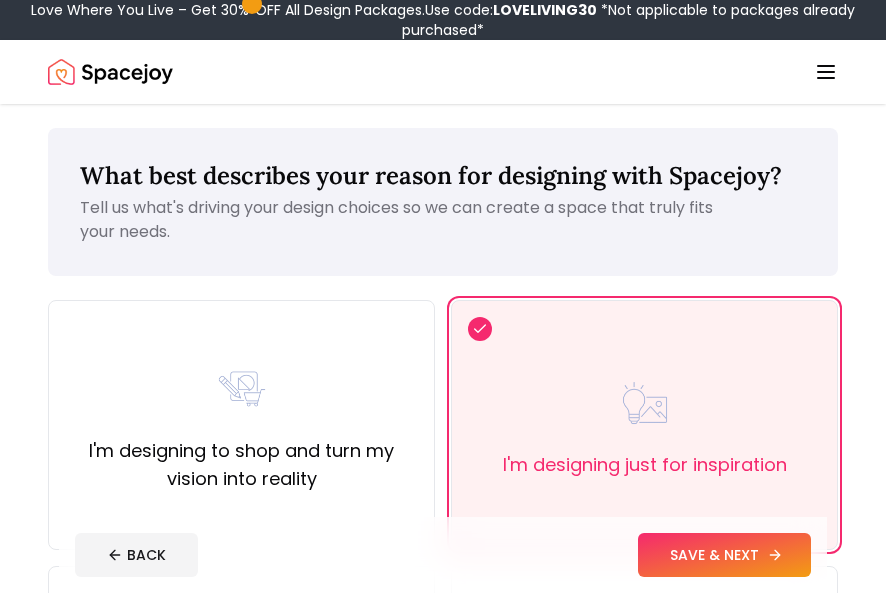 click on "SAVE & NEXT" at bounding box center [724, 555] 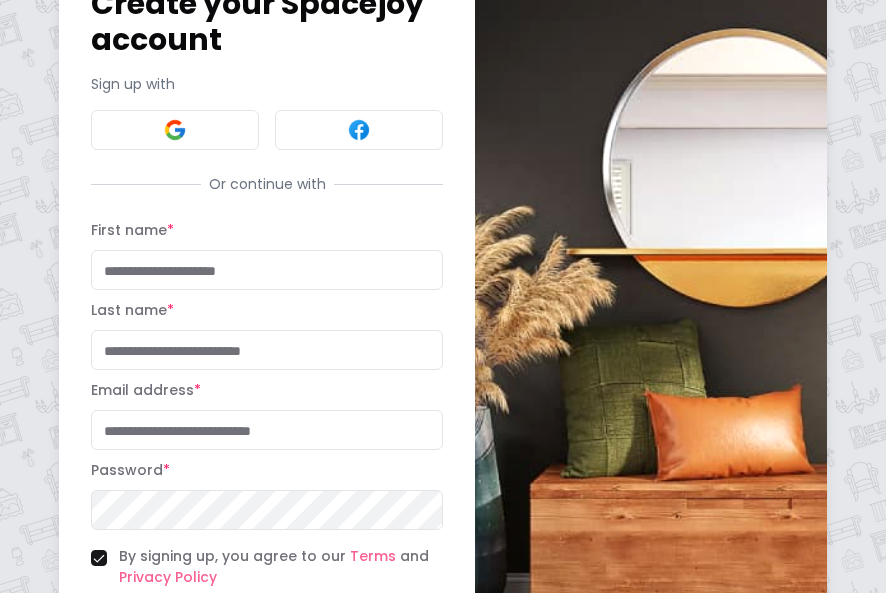 scroll, scrollTop: 0, scrollLeft: 0, axis: both 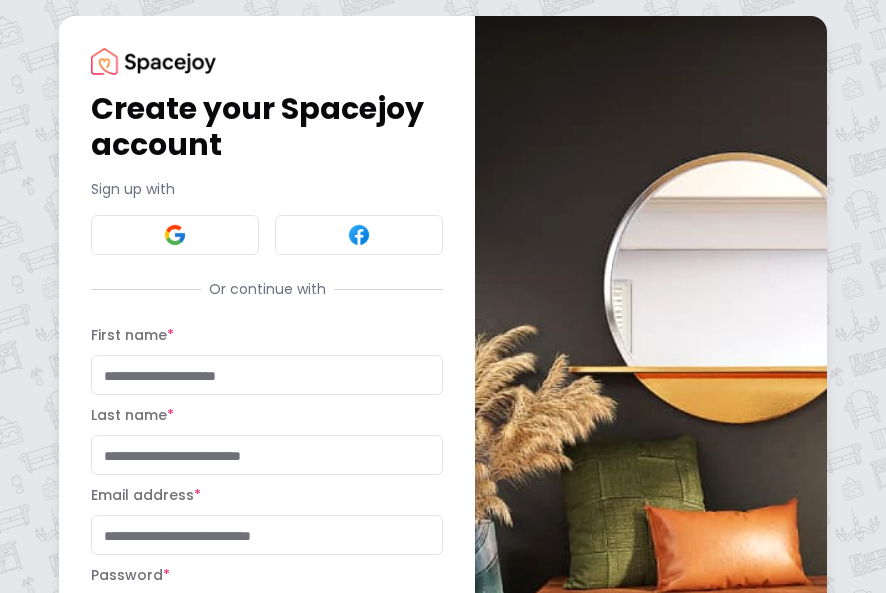 click at bounding box center [651, 416] 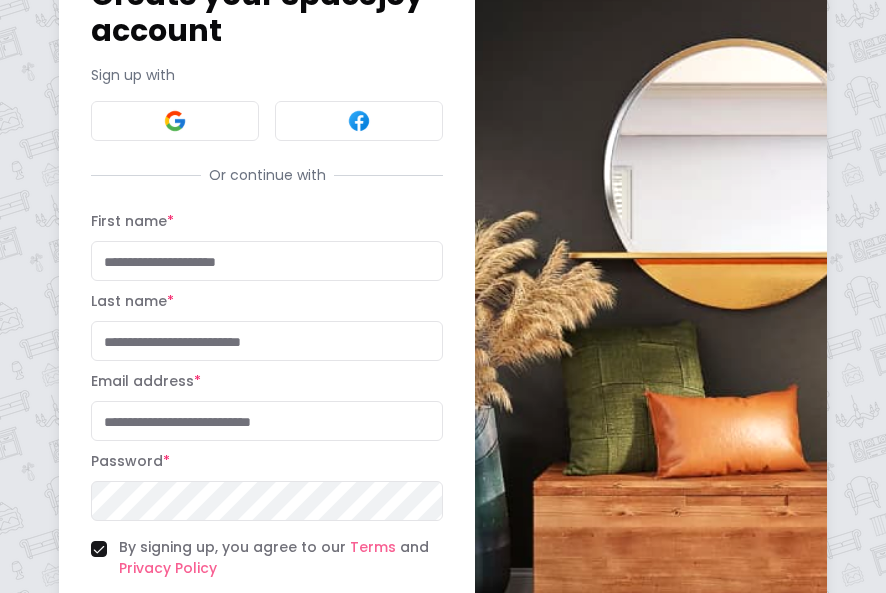 scroll, scrollTop: 0, scrollLeft: 0, axis: both 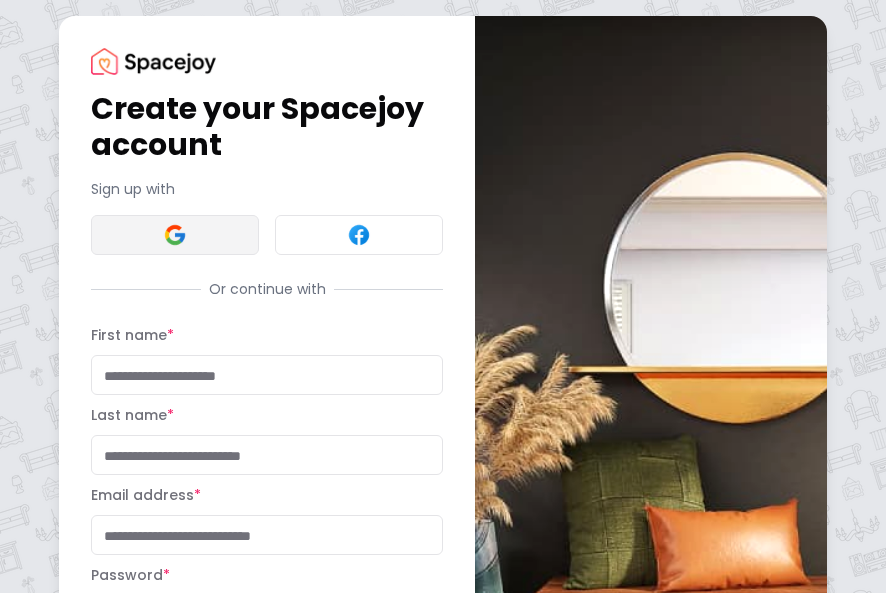 click at bounding box center (175, 235) 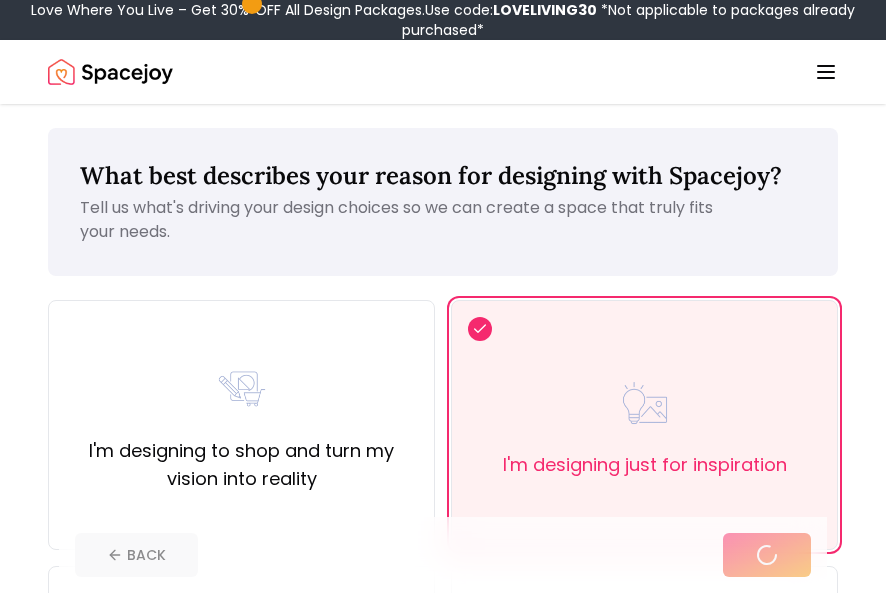 scroll, scrollTop: 0, scrollLeft: 0, axis: both 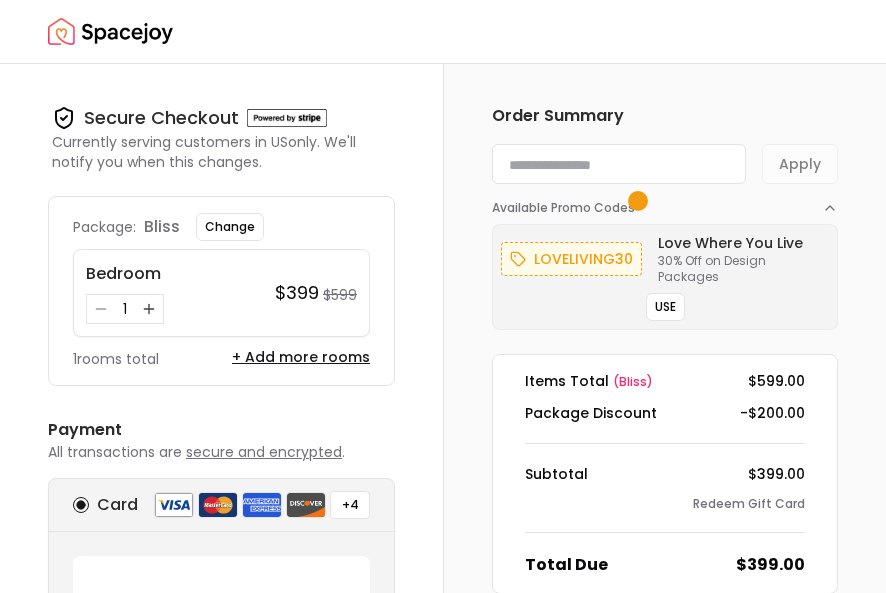 click at bounding box center (619, 164) 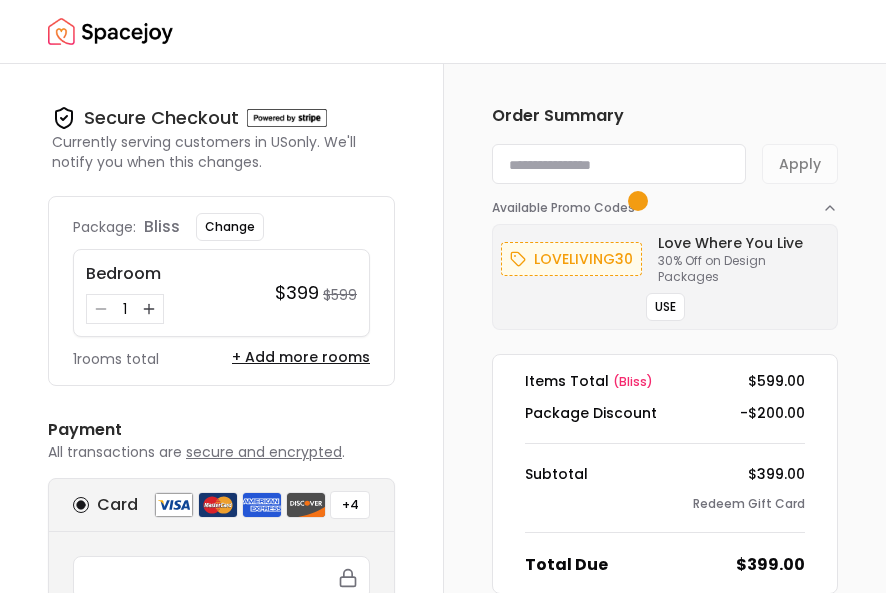 paste on "*********" 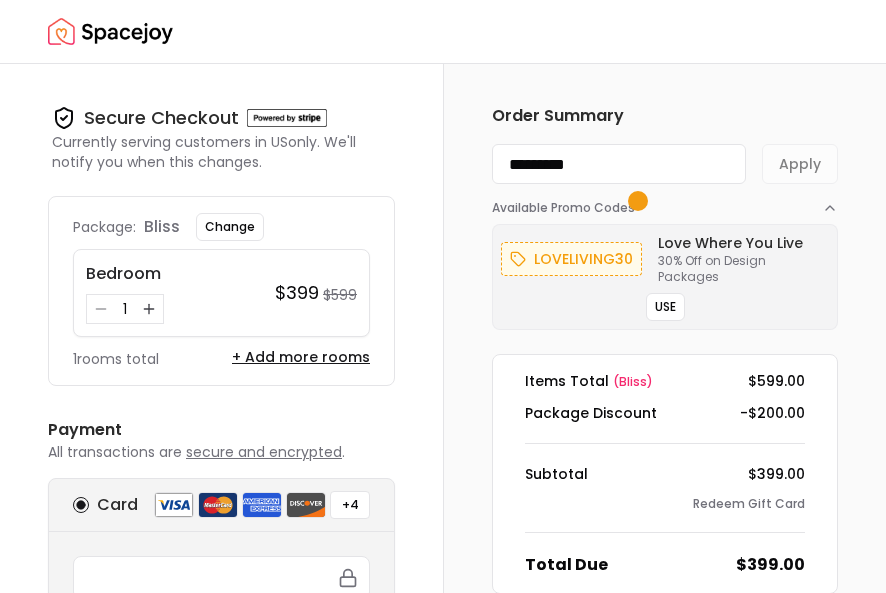 type on "*********" 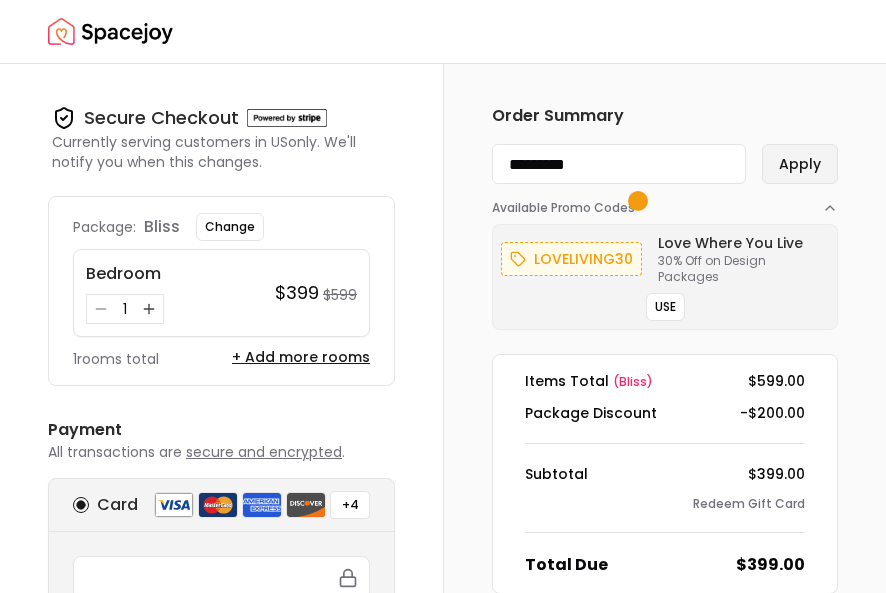 click on "Apply" at bounding box center (800, 164) 